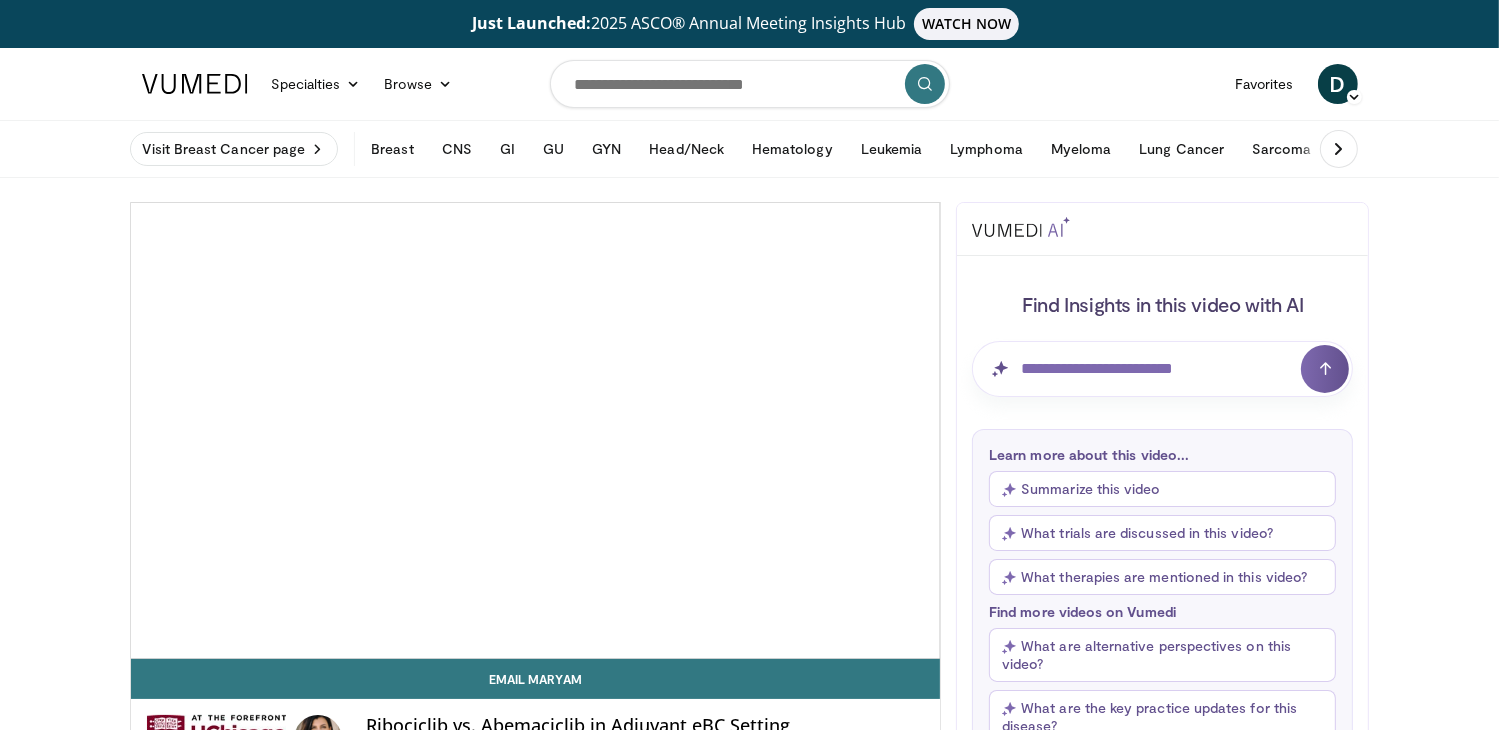 scroll, scrollTop: 0, scrollLeft: 0, axis: both 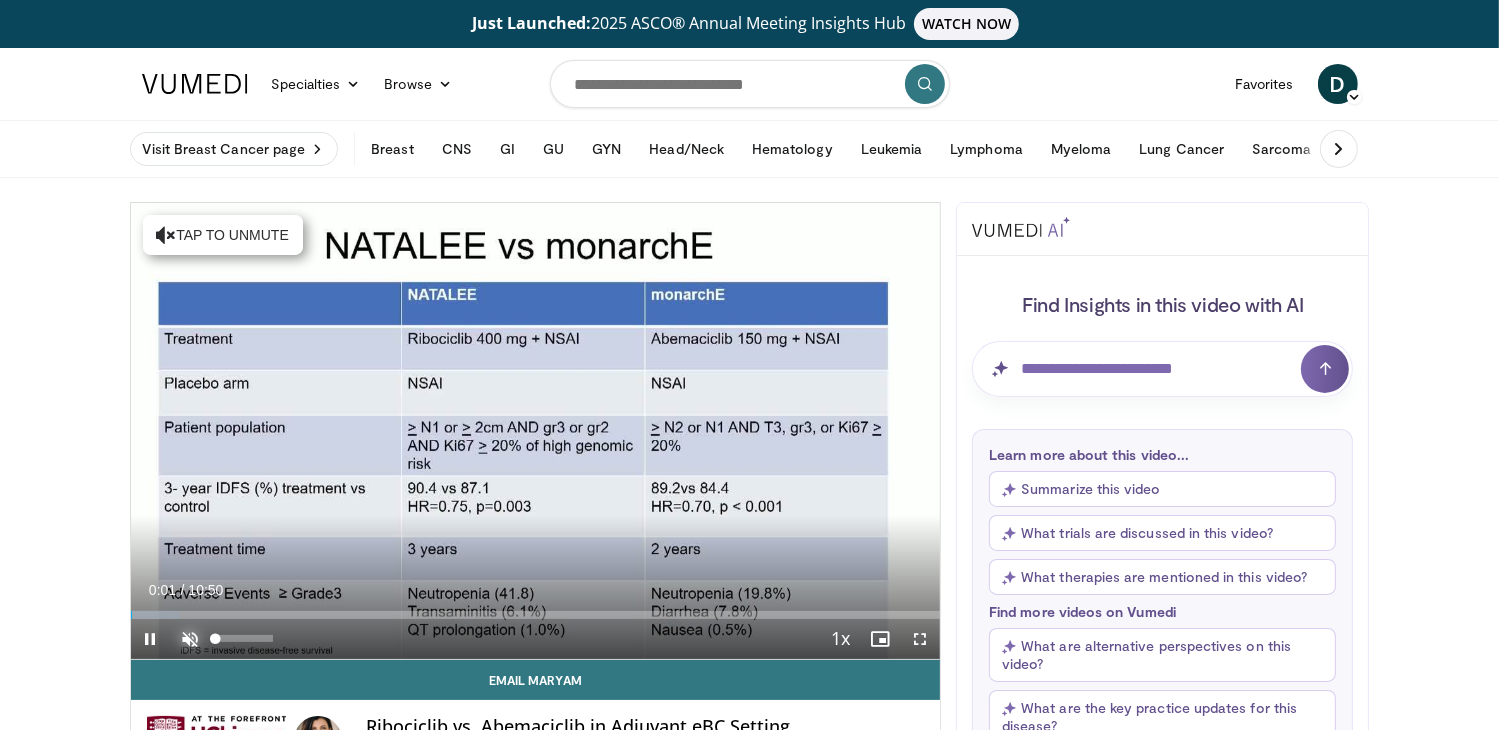 click at bounding box center (191, 639) 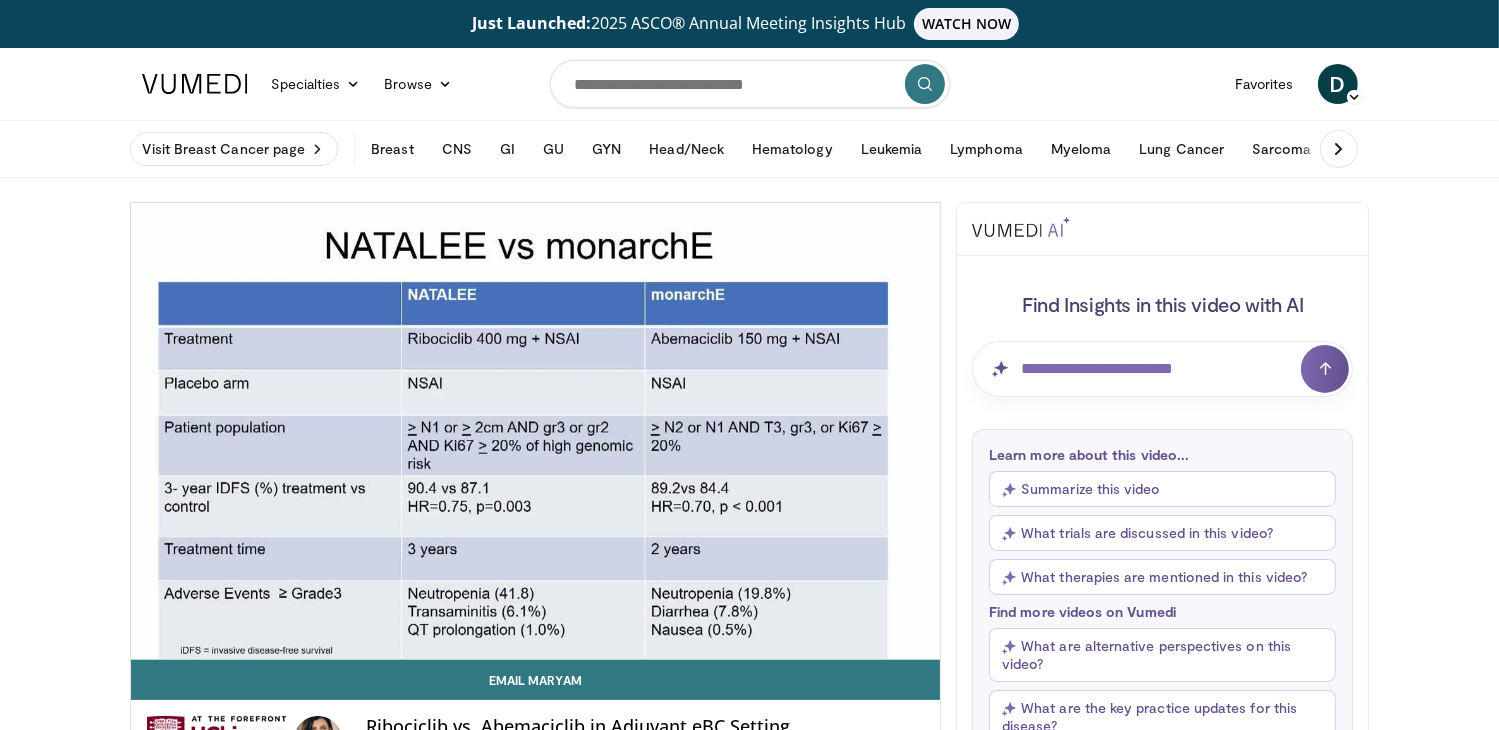 type 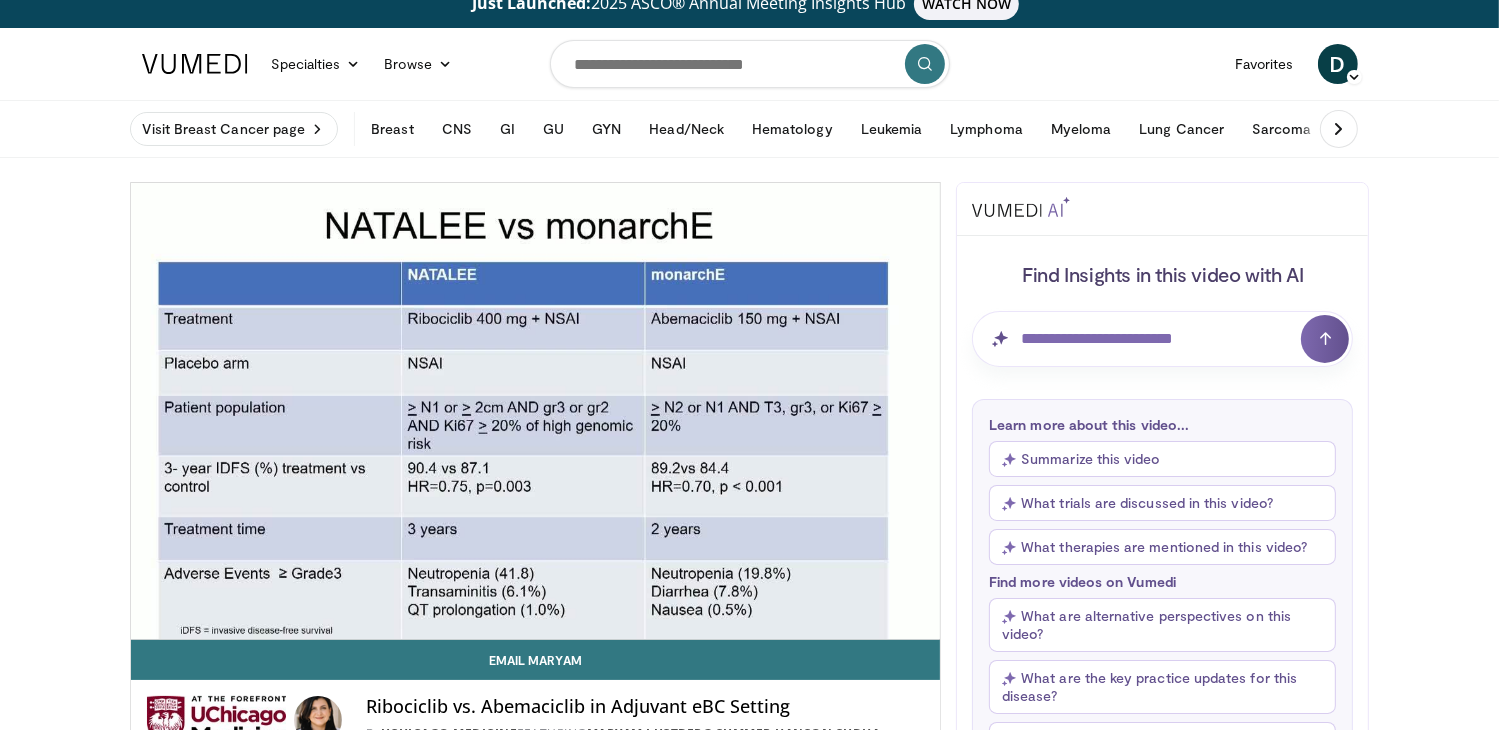 scroll, scrollTop: 4, scrollLeft: 0, axis: vertical 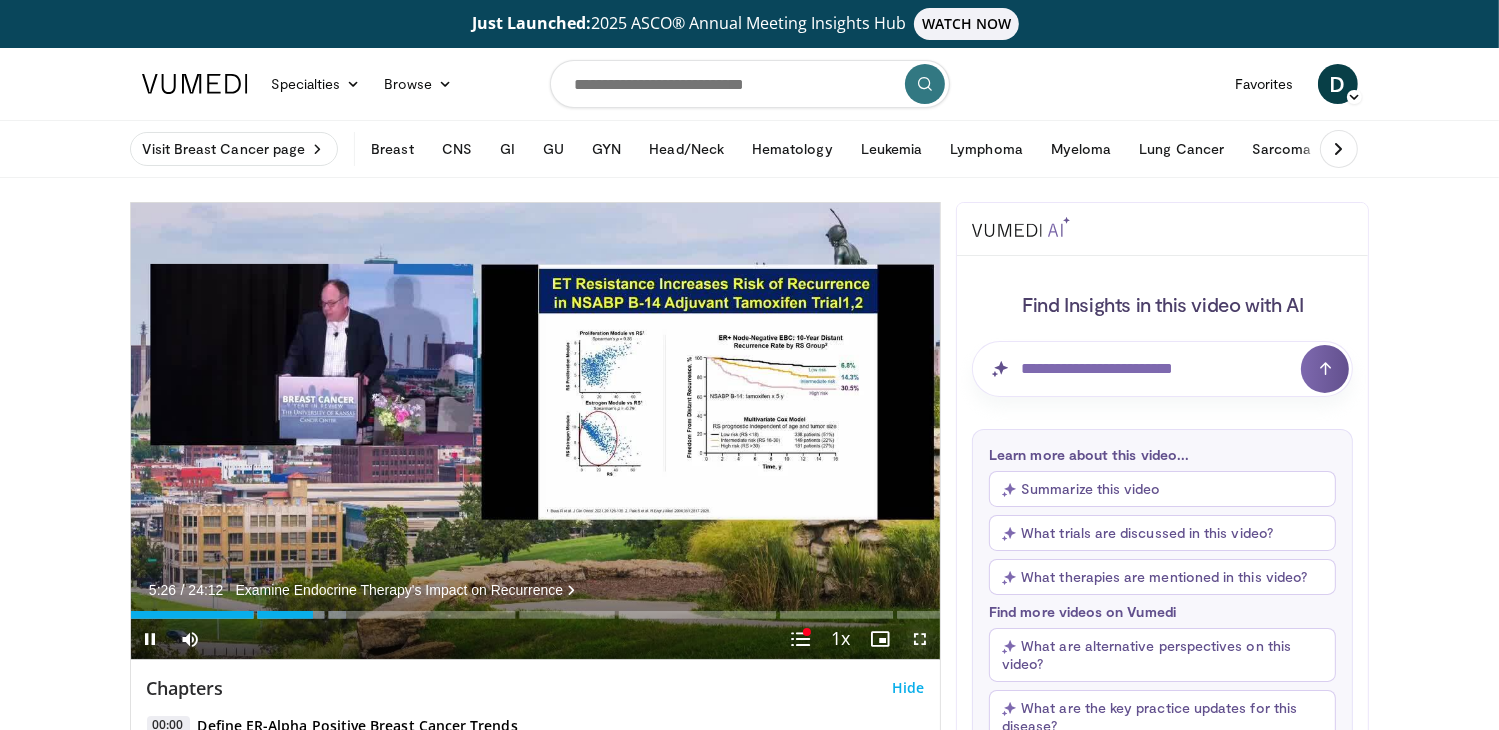 click at bounding box center [920, 639] 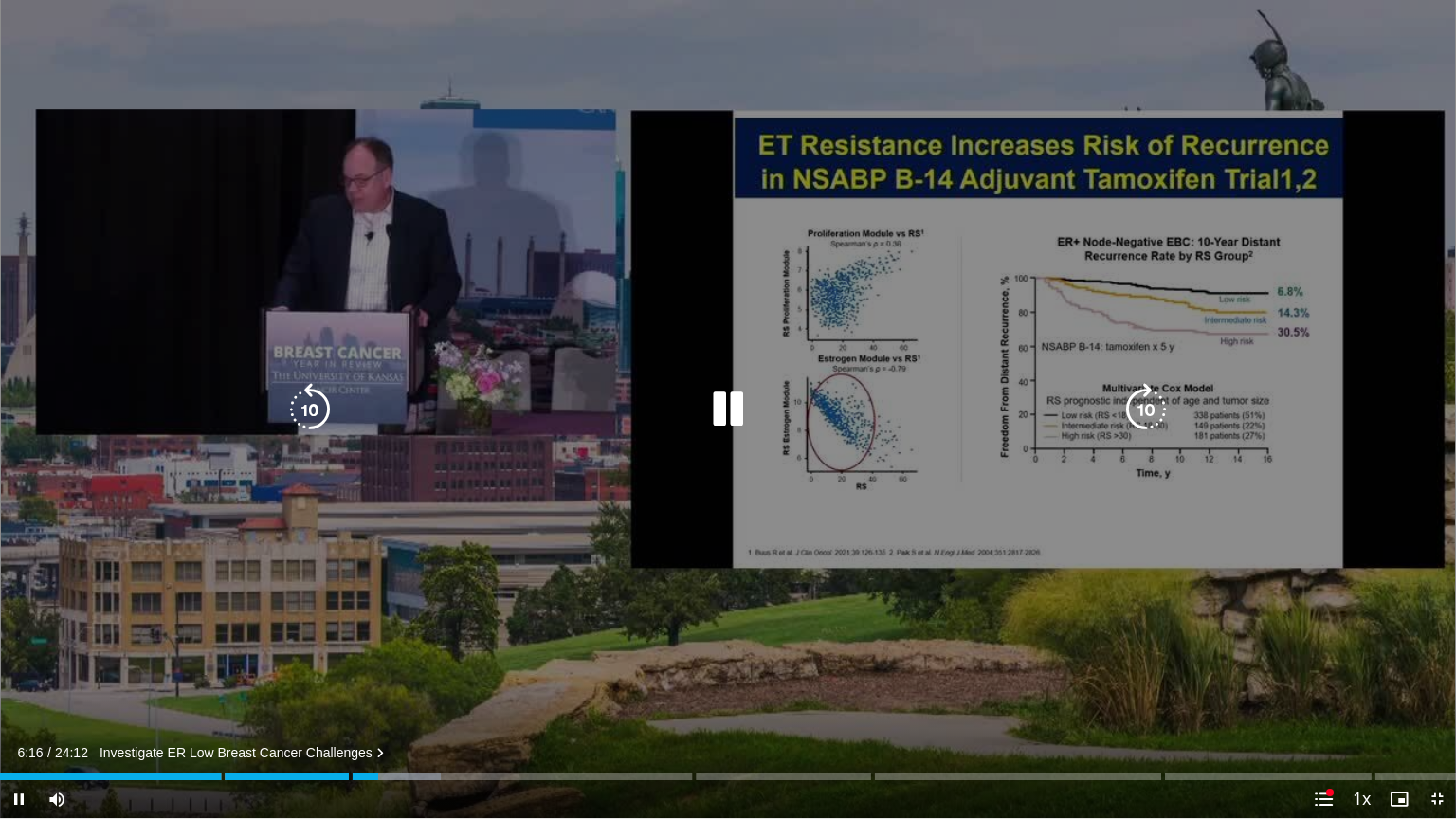 click on "10 seconds
Tap to unmute" at bounding box center (728, 409) 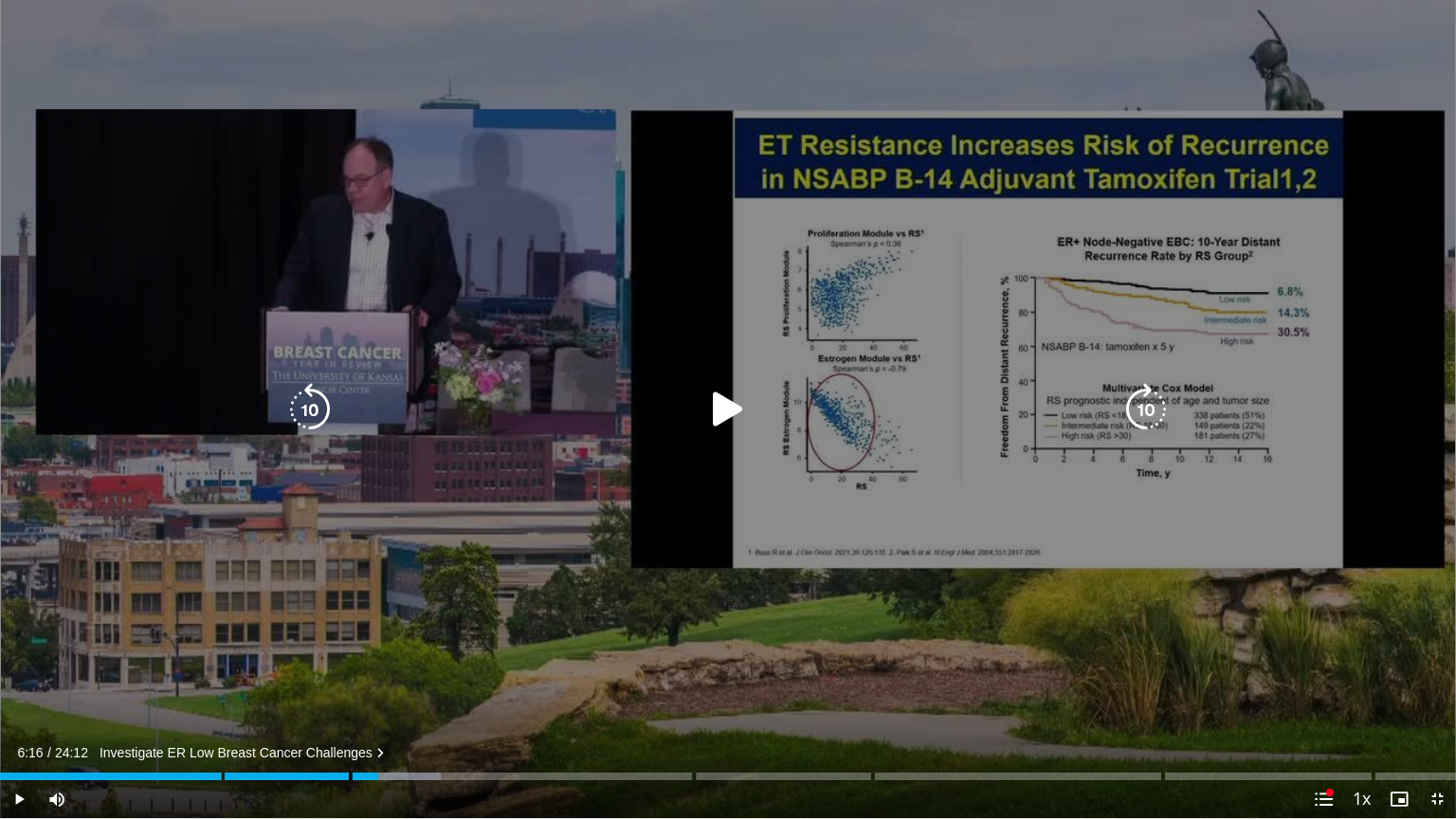 click at bounding box center (728, 410) 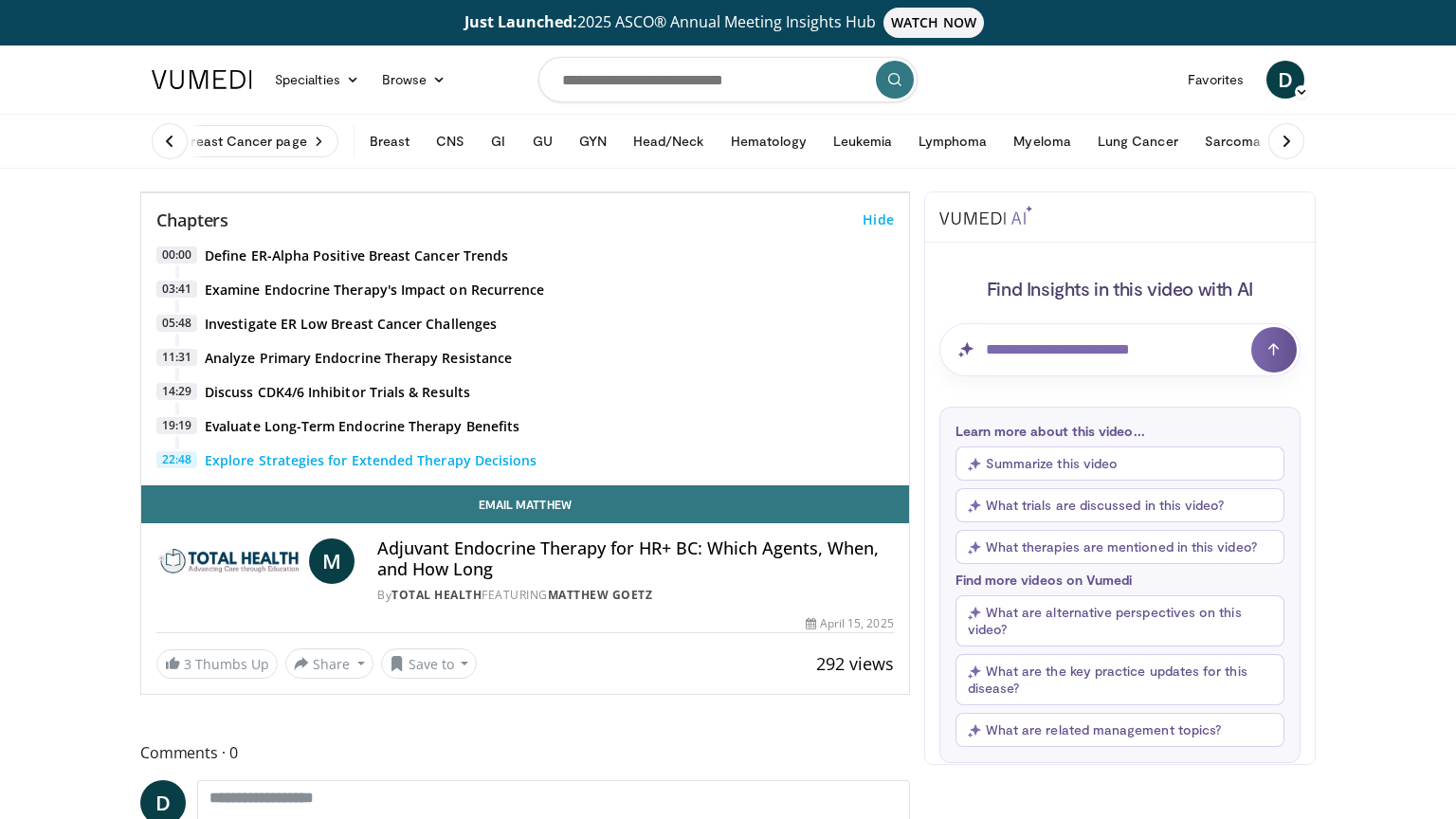 scroll, scrollTop: 0, scrollLeft: 0, axis: both 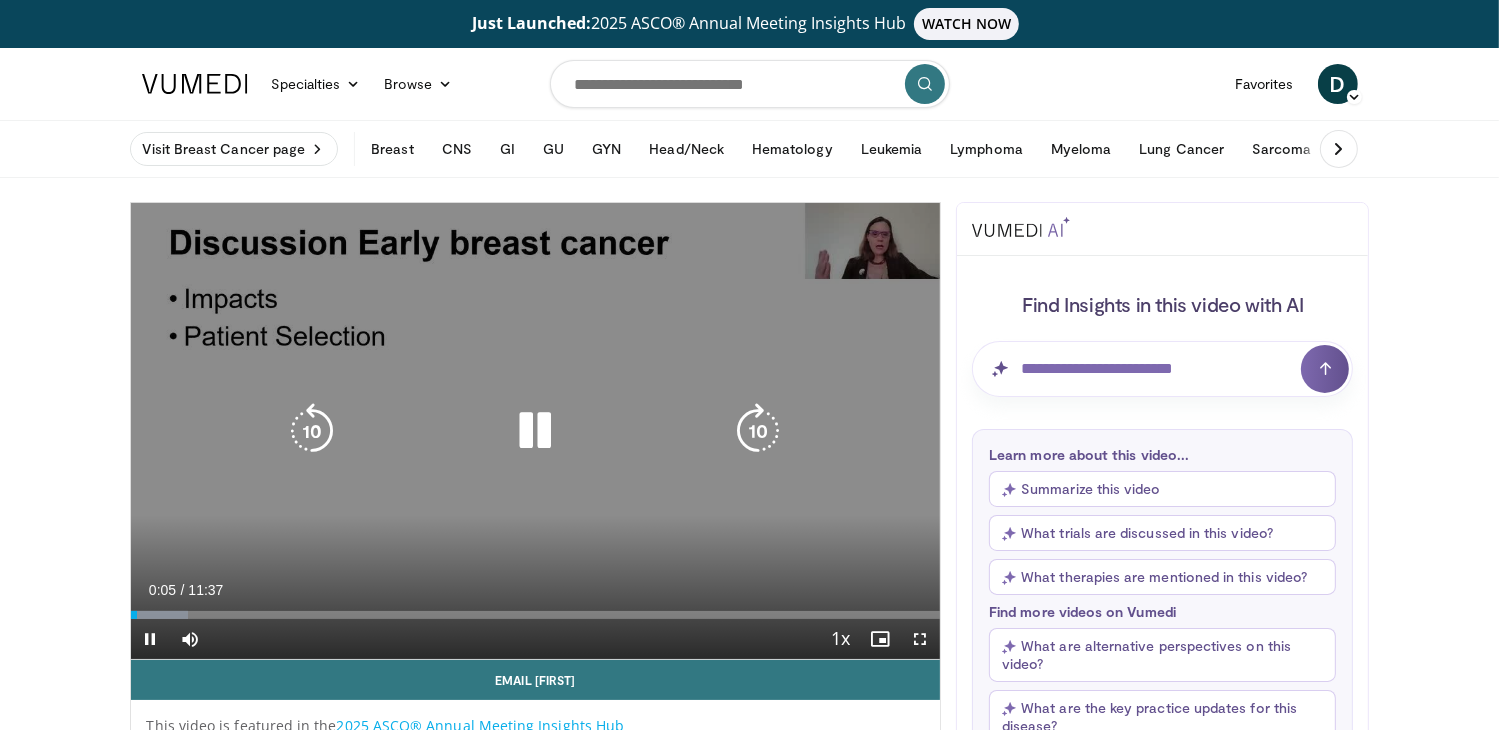 click at bounding box center [535, 431] 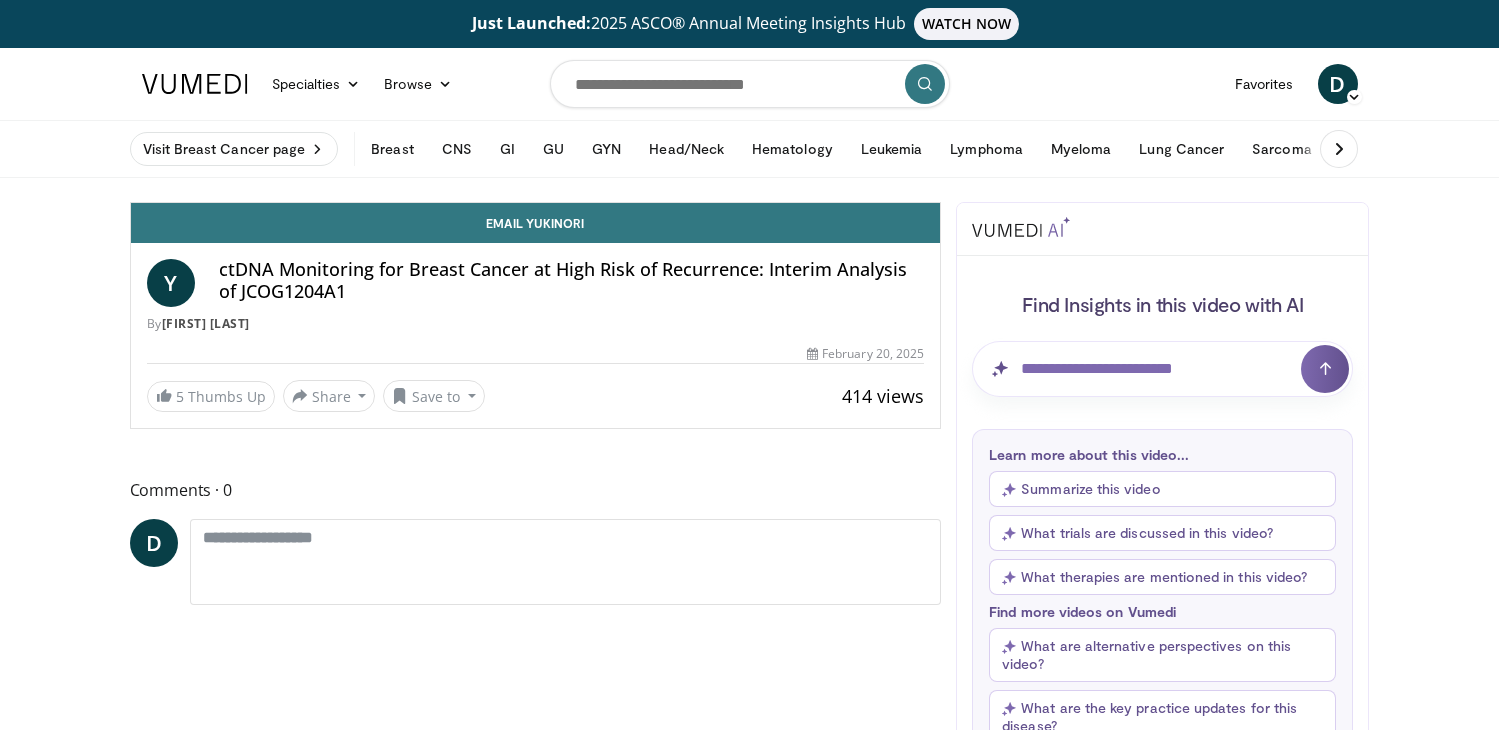 scroll, scrollTop: 0, scrollLeft: 0, axis: both 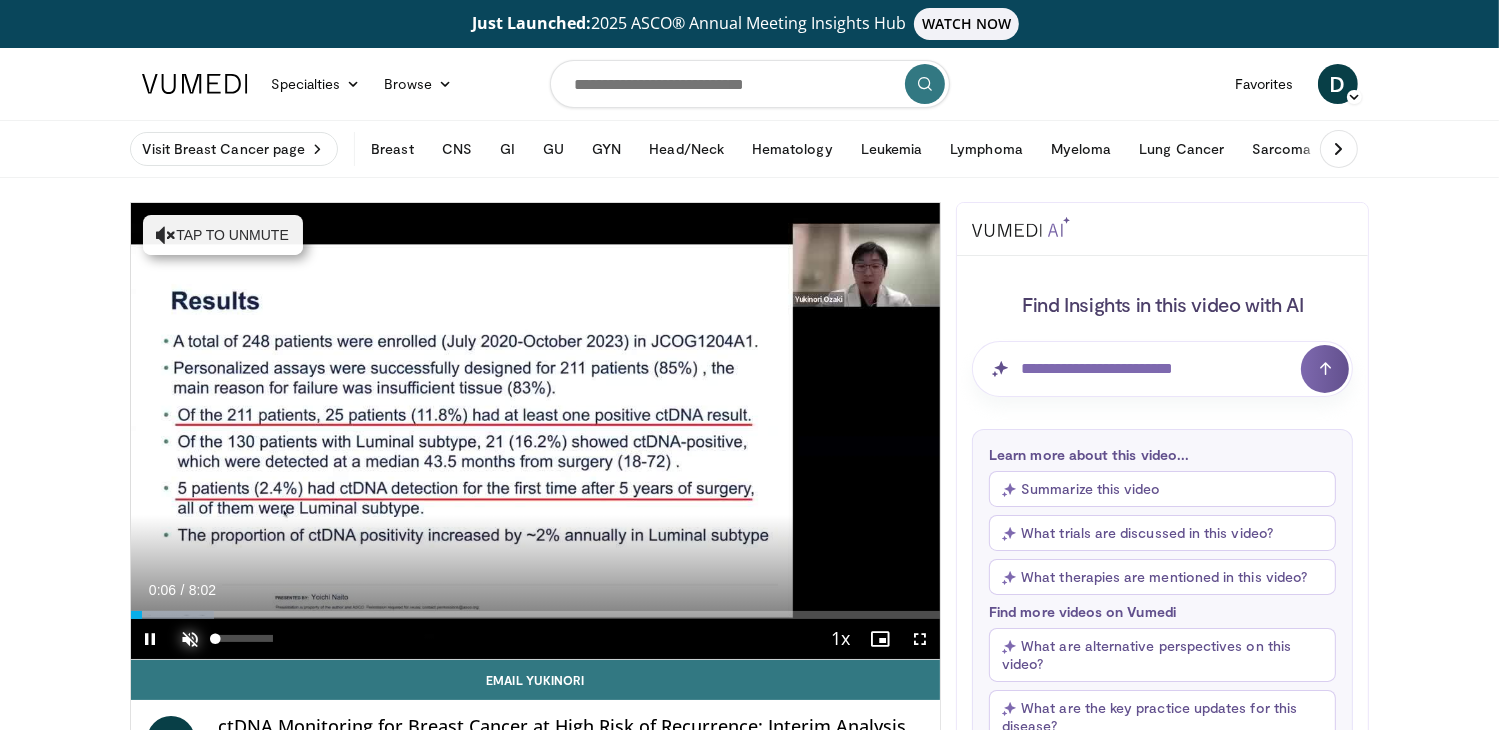 click at bounding box center (191, 639) 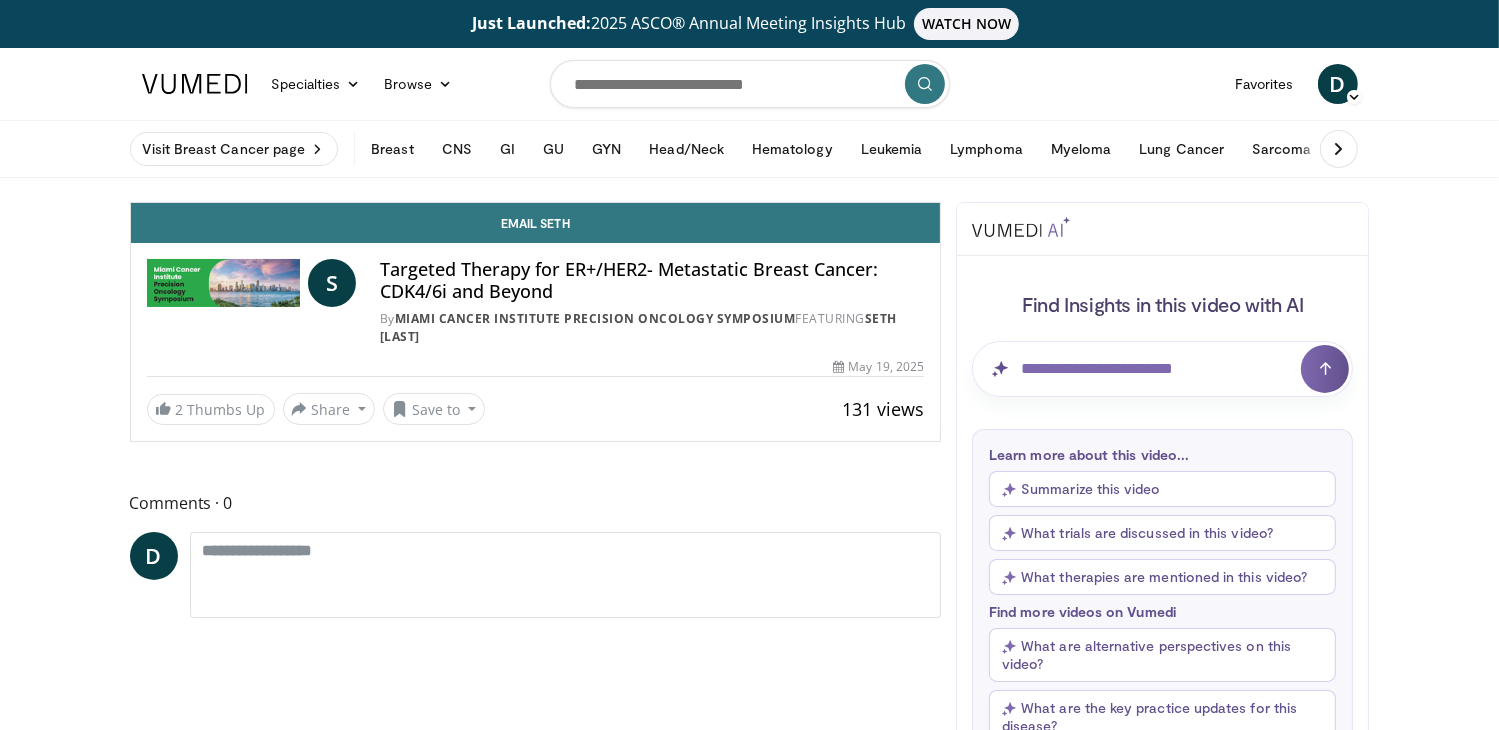 scroll, scrollTop: 0, scrollLeft: 0, axis: both 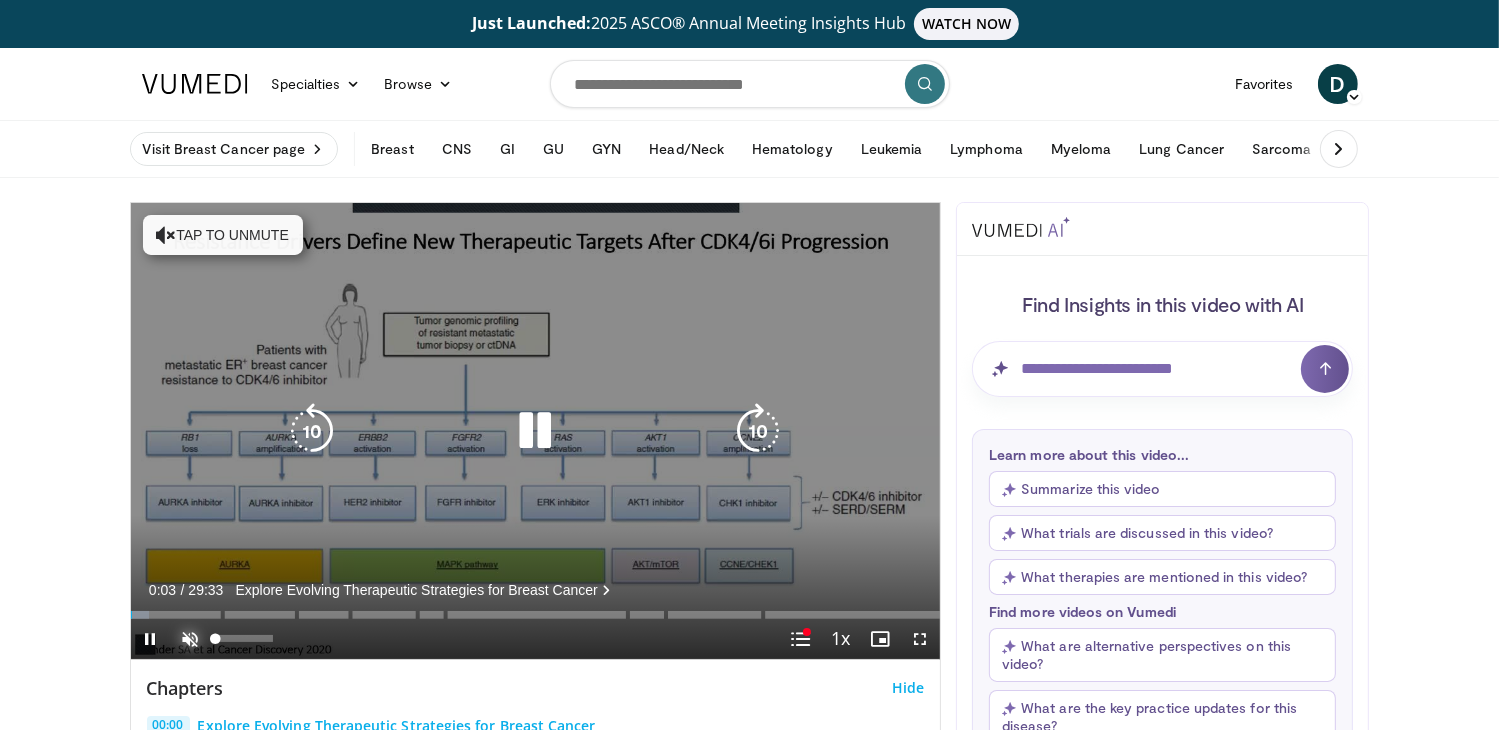 click at bounding box center (191, 639) 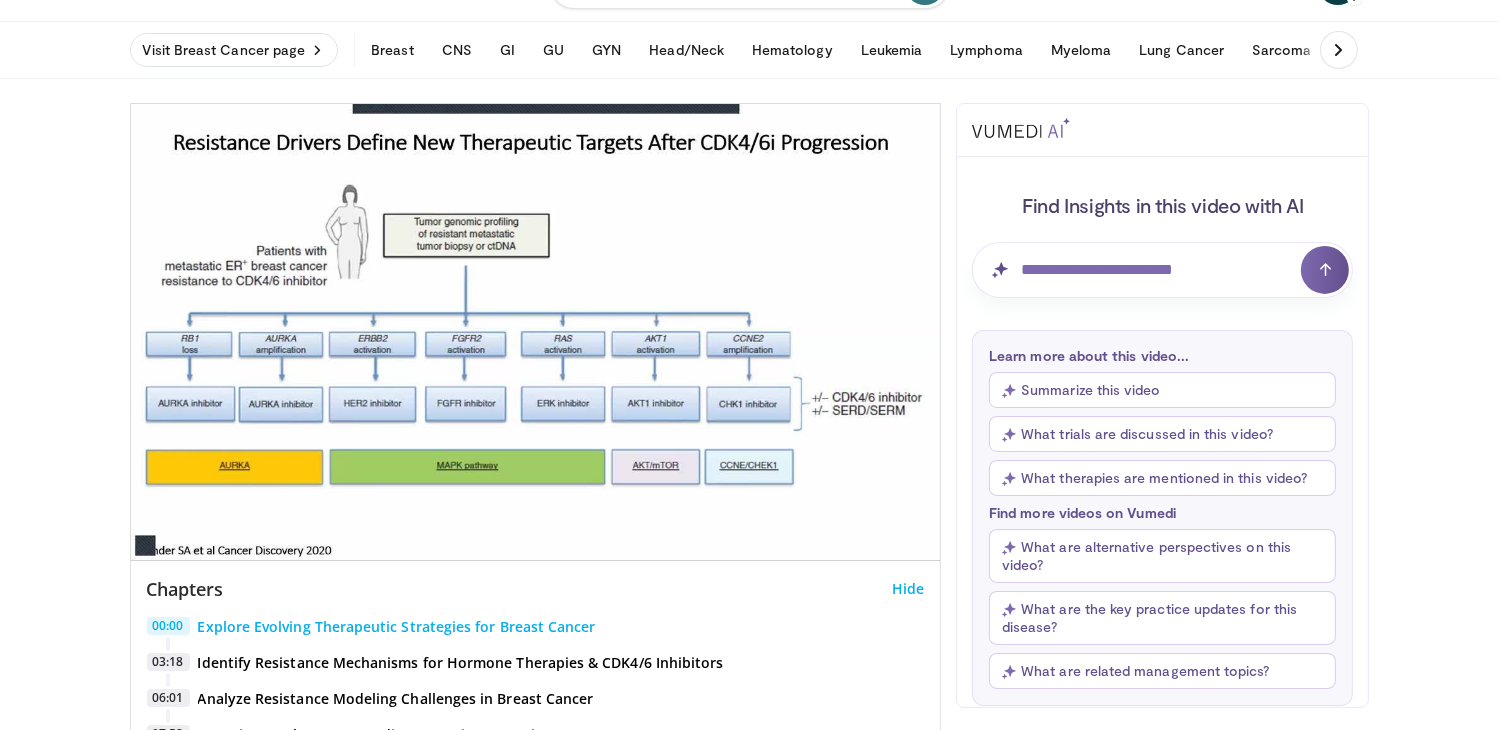 scroll, scrollTop: 100, scrollLeft: 0, axis: vertical 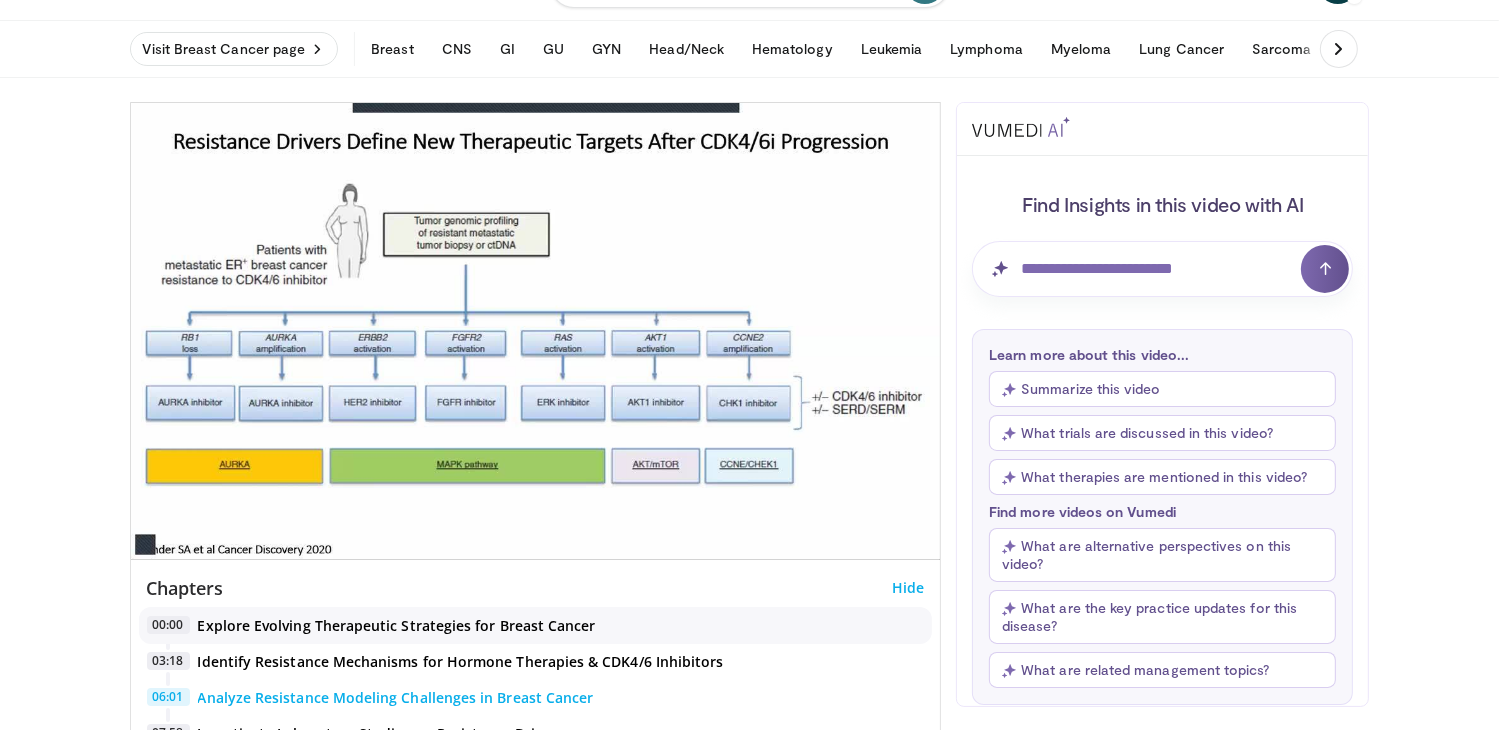 type 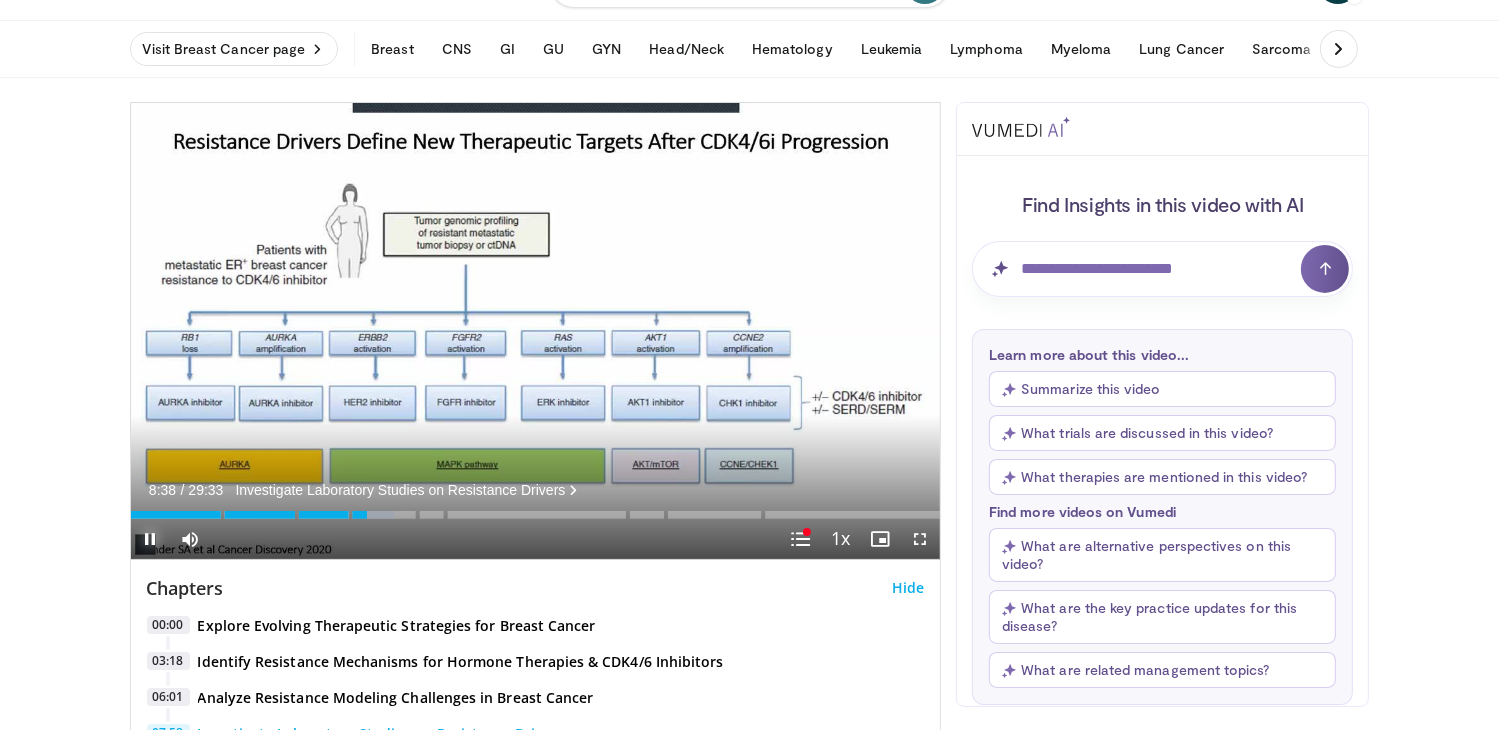 click at bounding box center [151, 539] 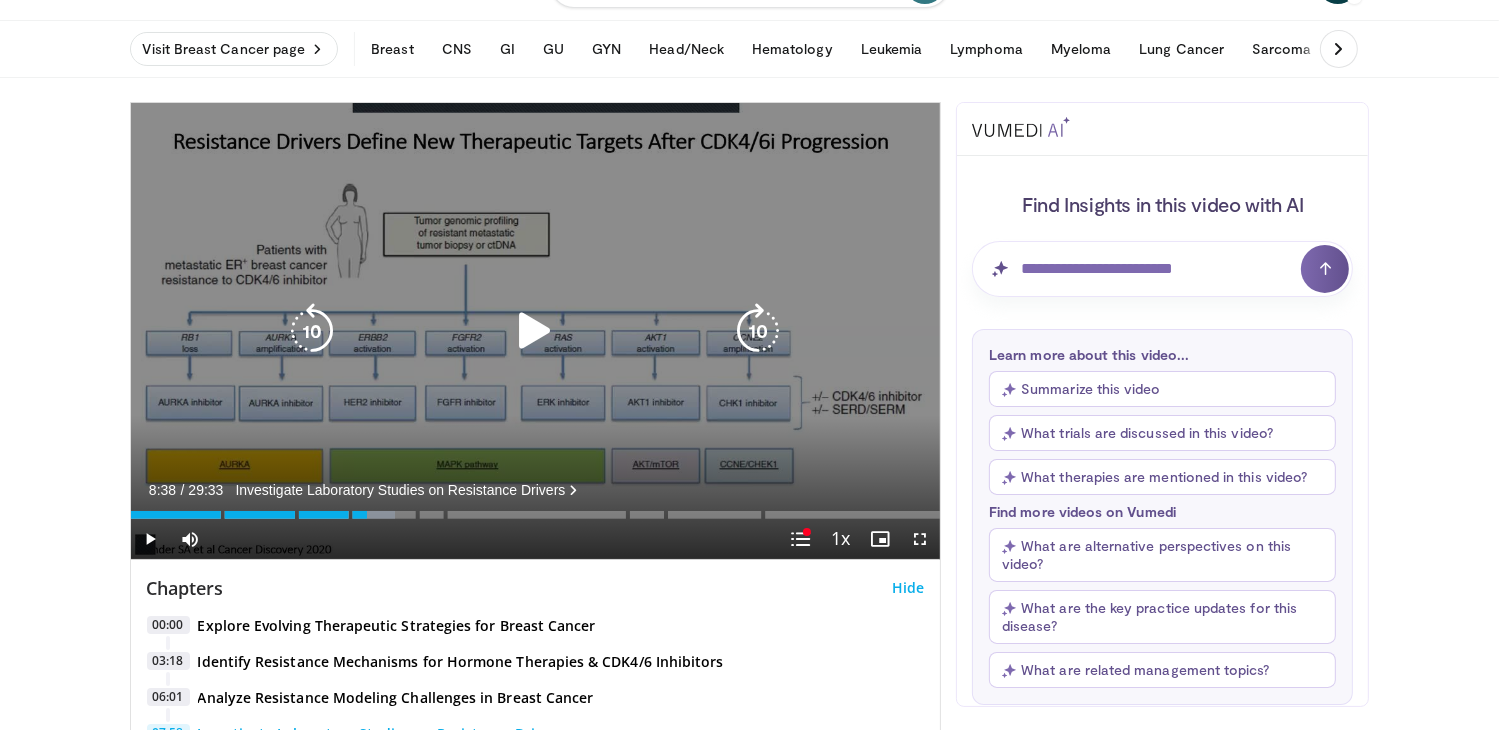 click at bounding box center [535, 331] 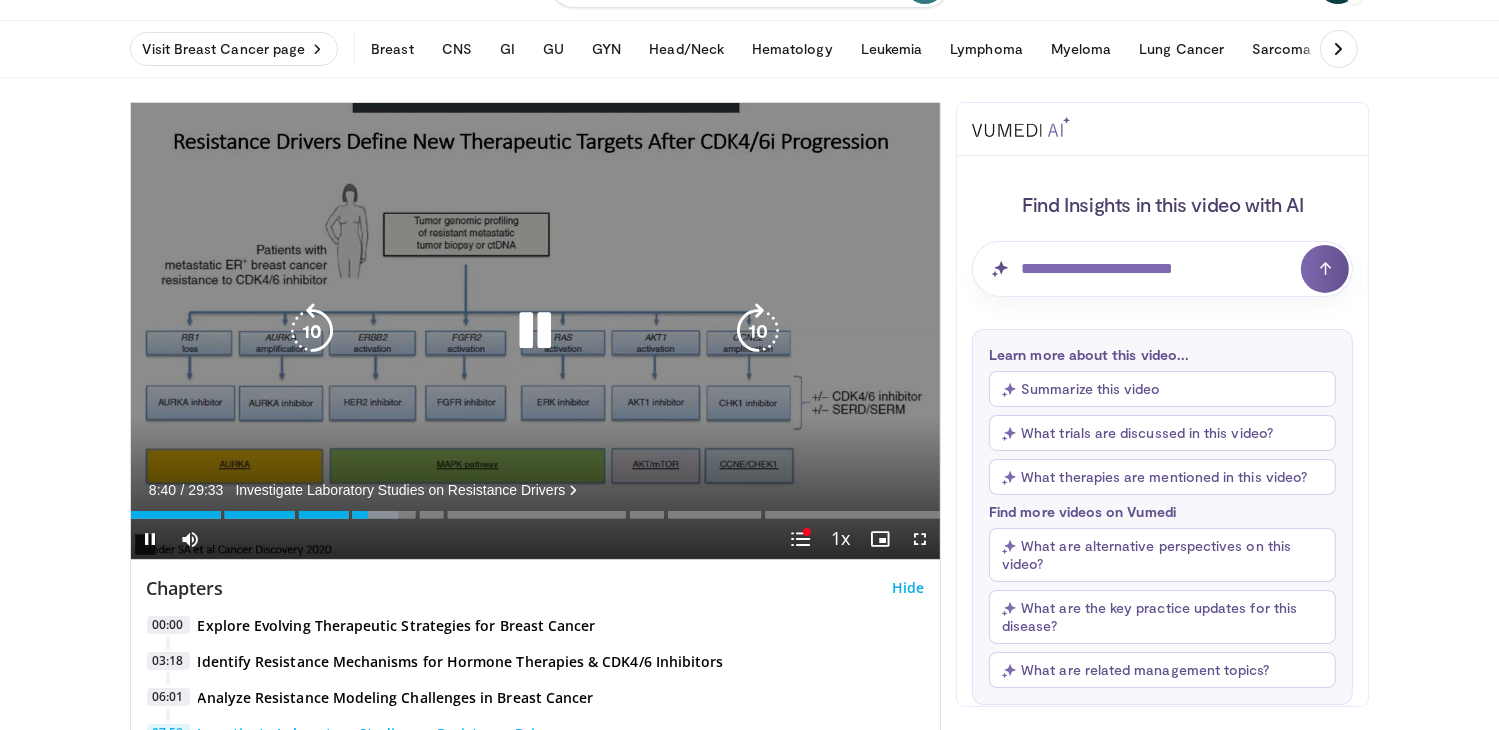 type 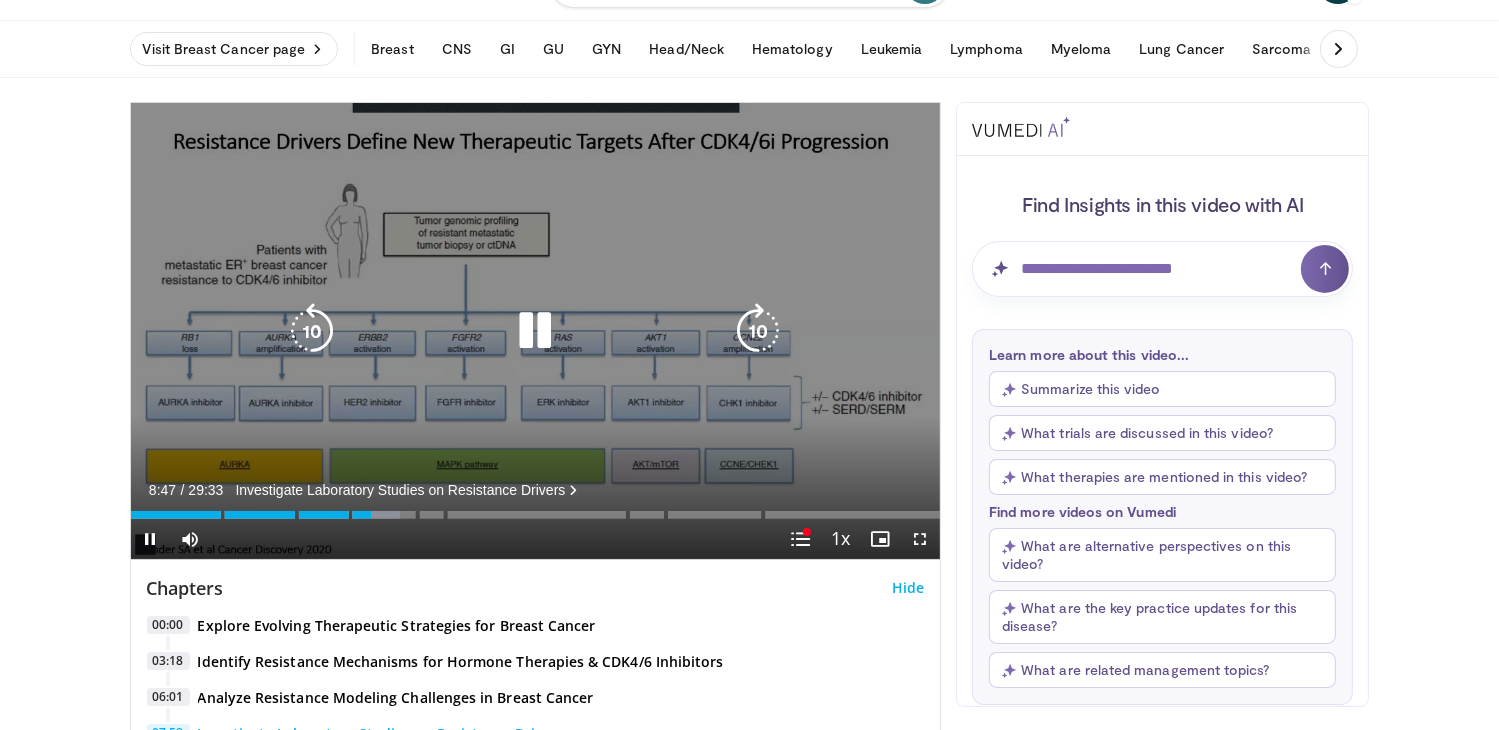 click at bounding box center [535, 331] 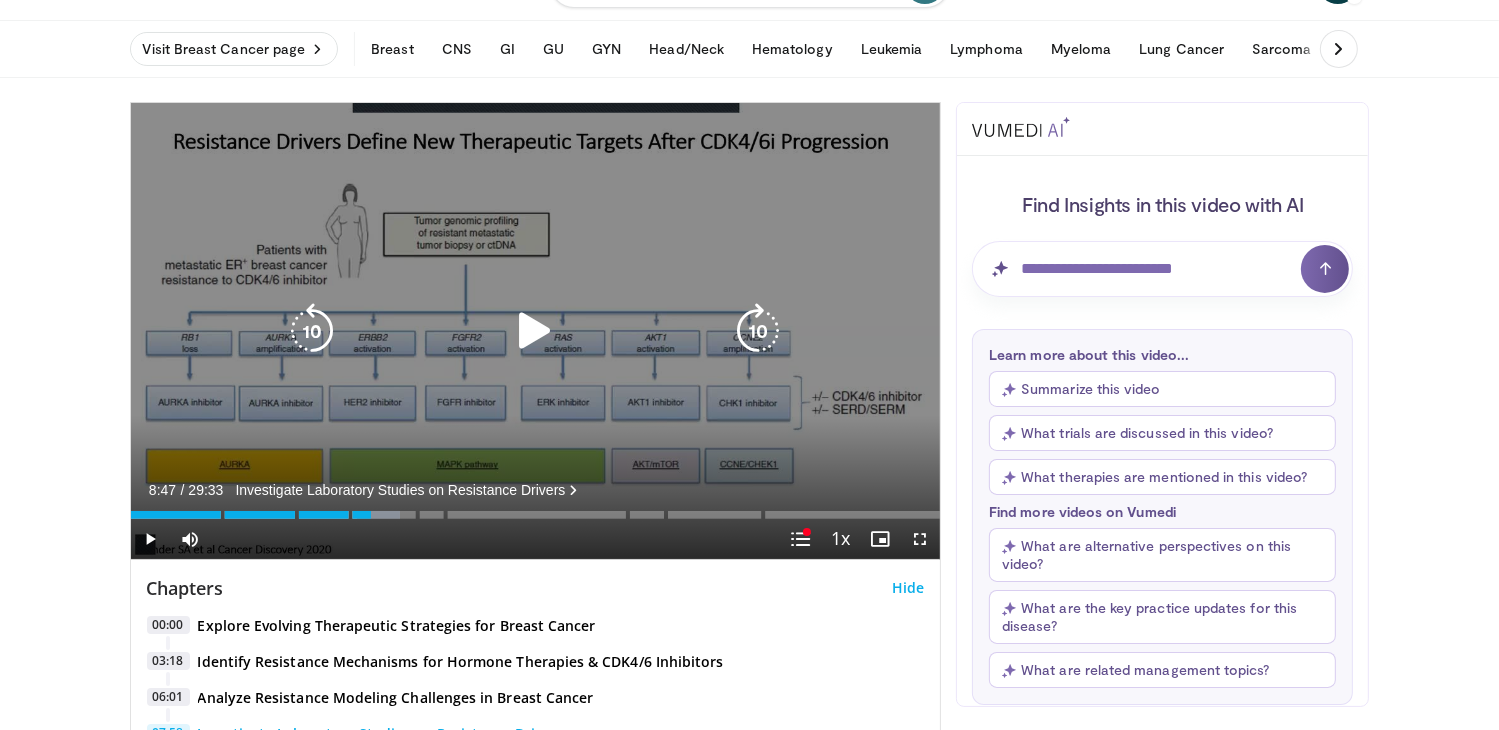 scroll, scrollTop: 0, scrollLeft: 0, axis: both 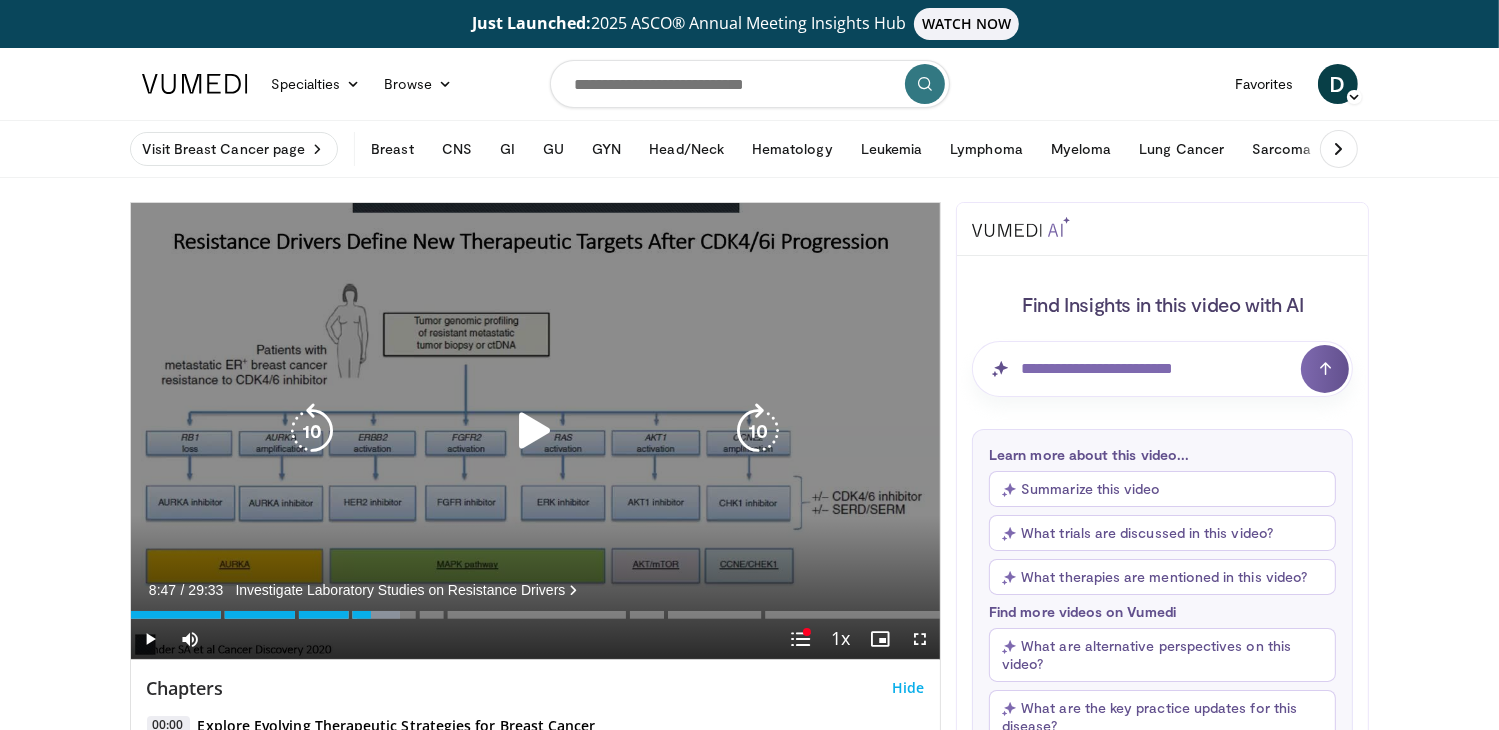 click at bounding box center (535, 431) 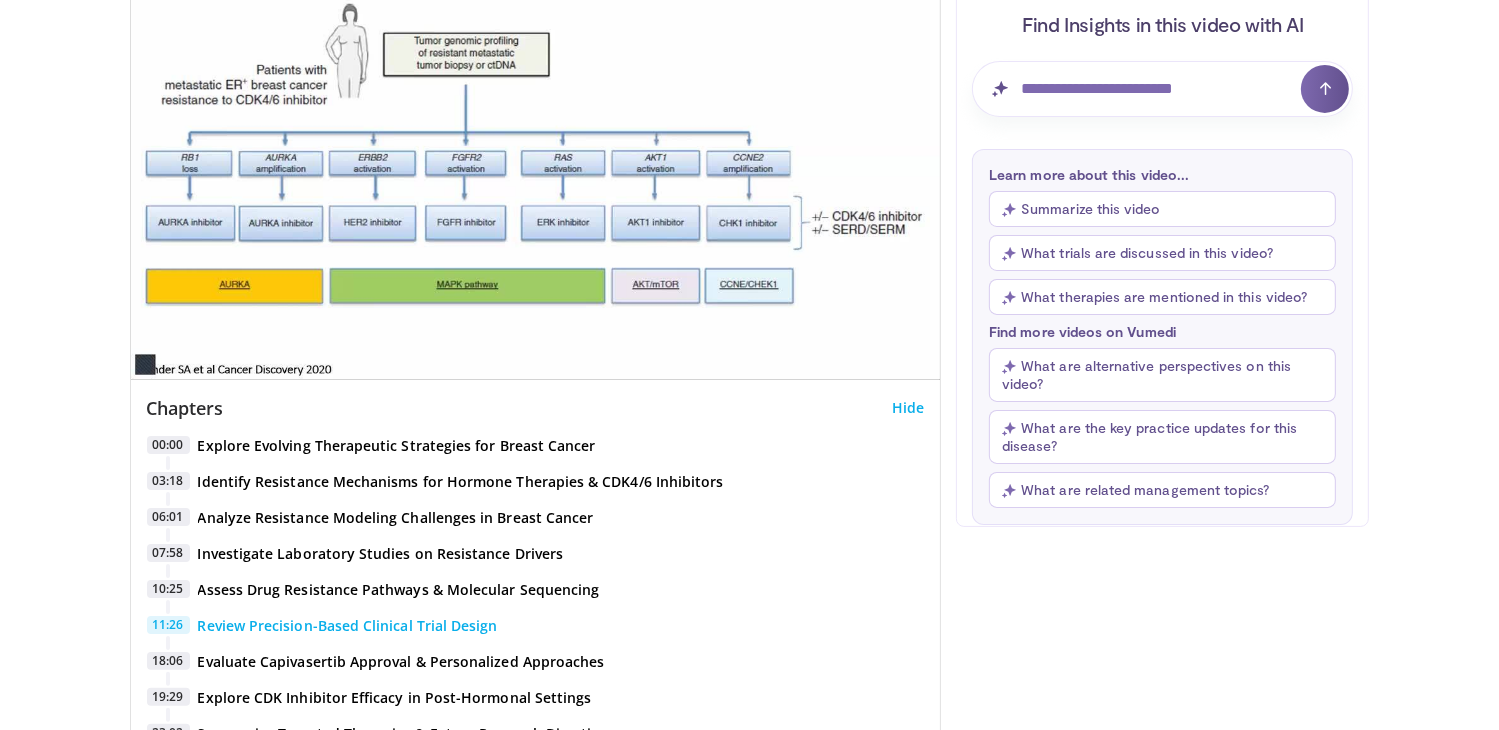 scroll, scrollTop: 264, scrollLeft: 0, axis: vertical 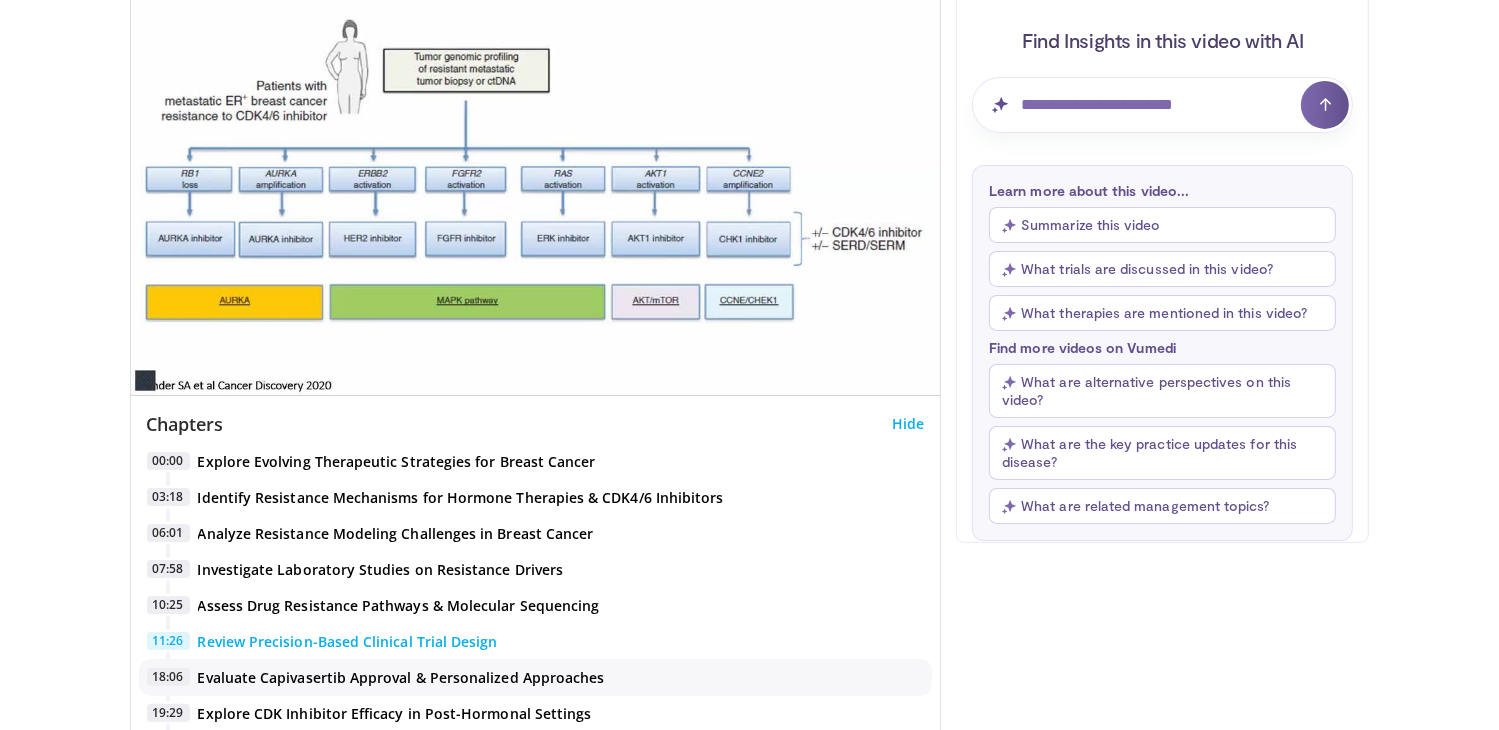 click on "Evaluate Capivasertib Approval & Personalized Approaches" at bounding box center (401, 678) 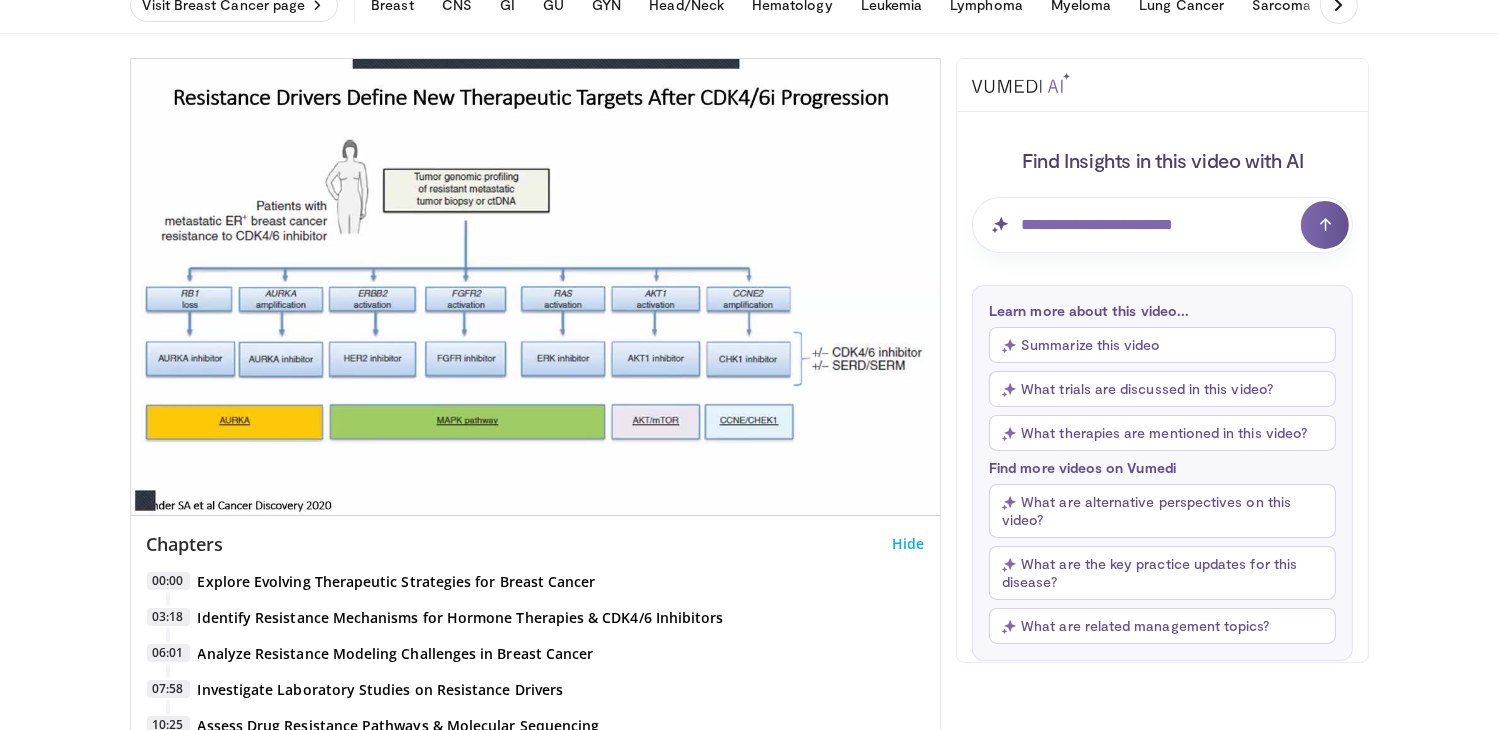 scroll, scrollTop: 105, scrollLeft: 0, axis: vertical 